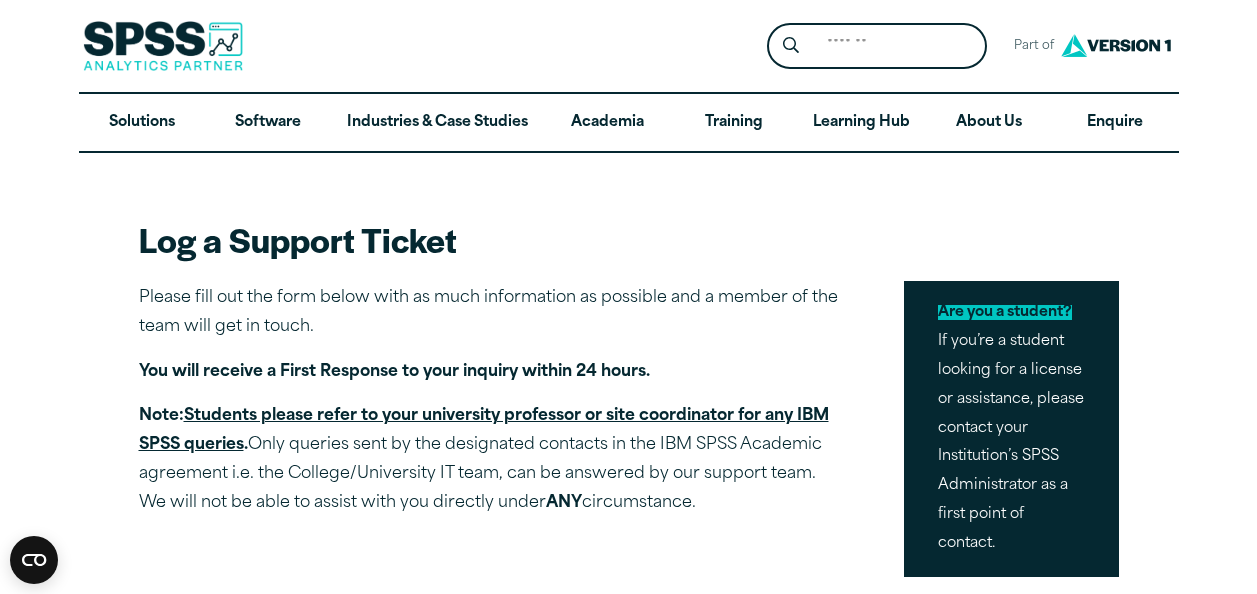 scroll, scrollTop: 0, scrollLeft: 0, axis: both 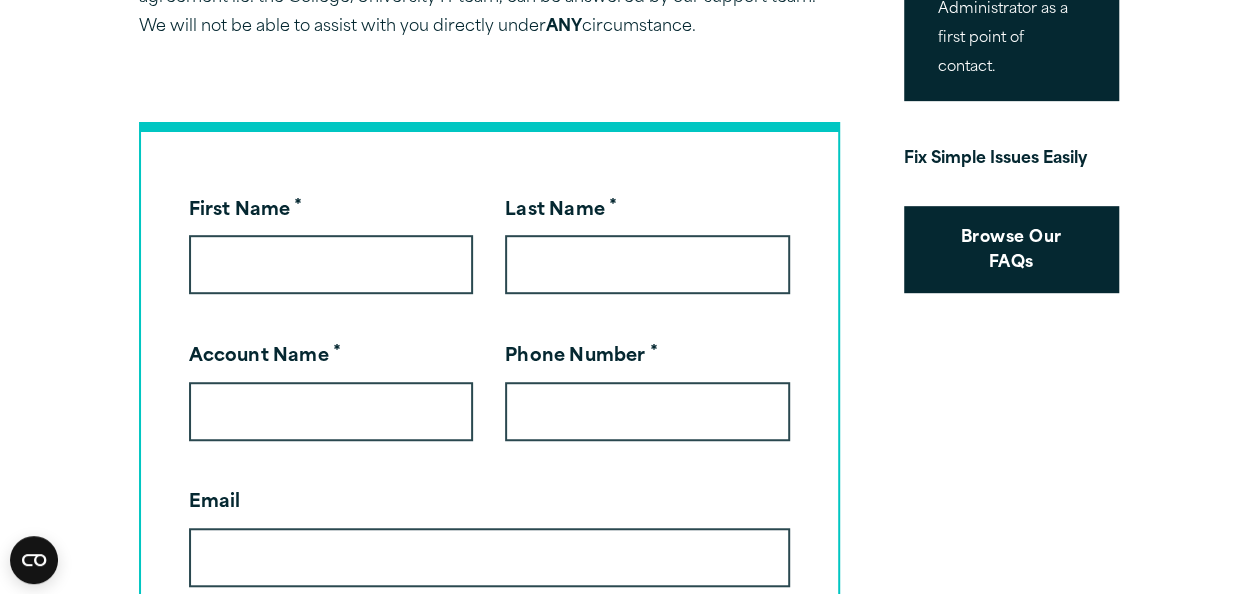 click on "First Name *" at bounding box center [331, 264] 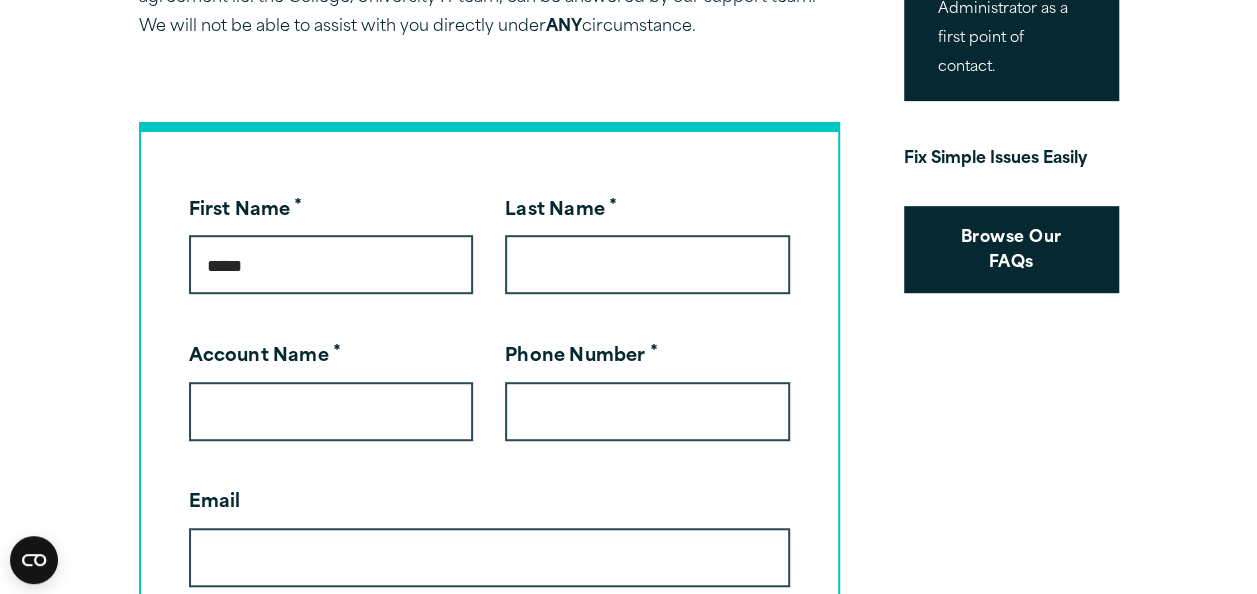 type on "*****" 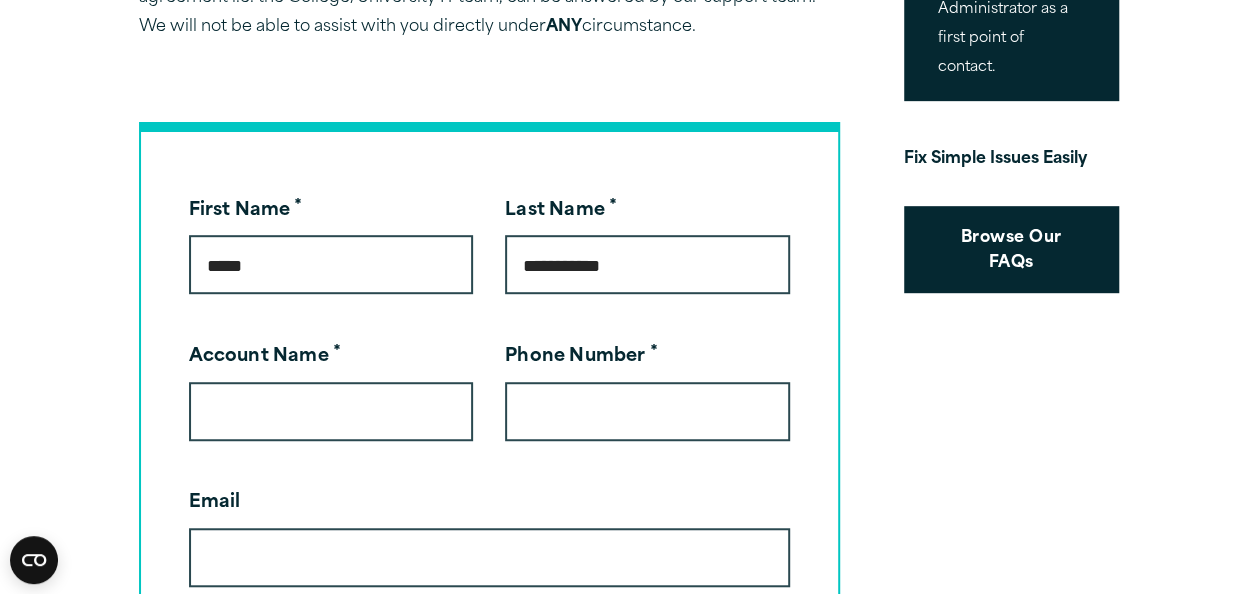 type on "**********" 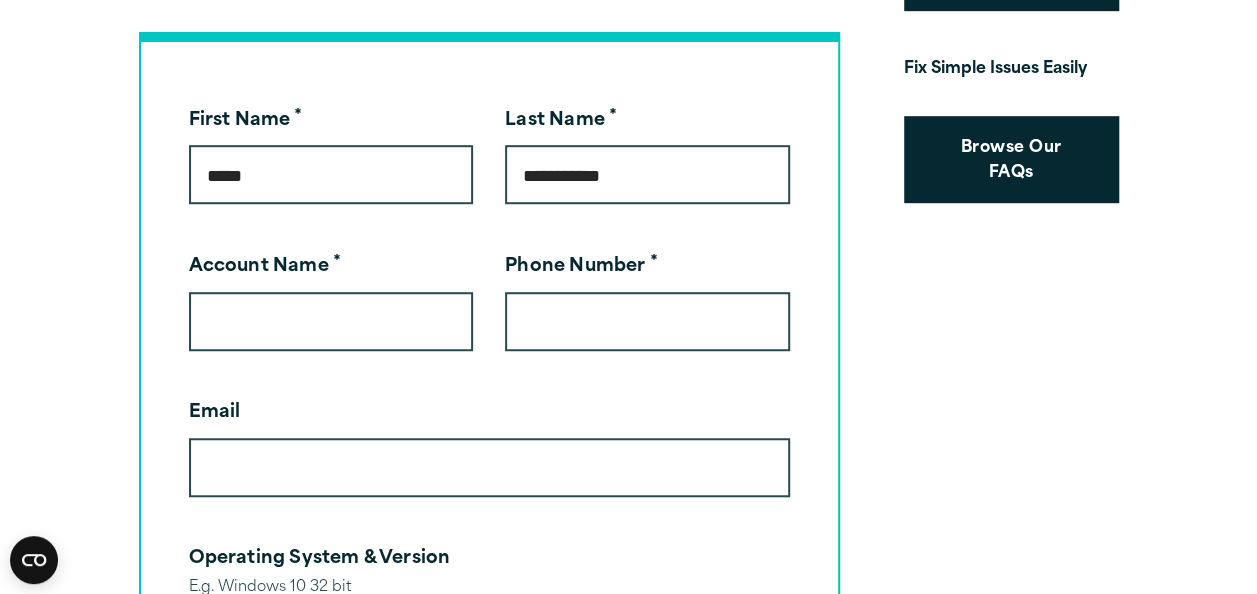 scroll, scrollTop: 574, scrollLeft: 0, axis: vertical 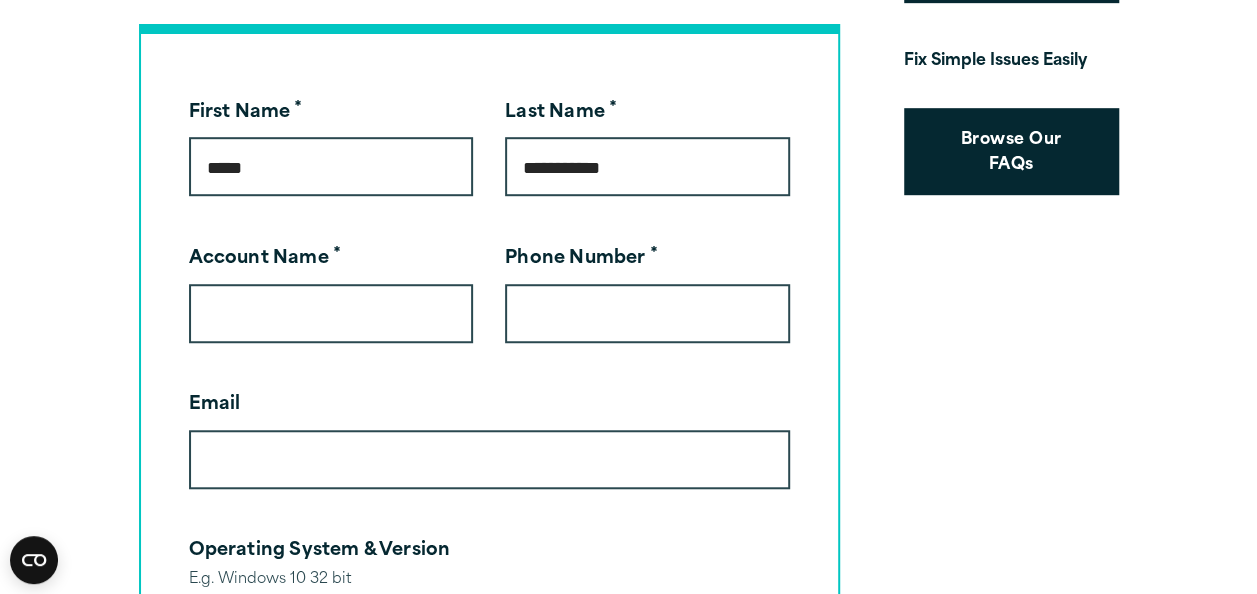 click on "Phone Number *" at bounding box center [647, 313] 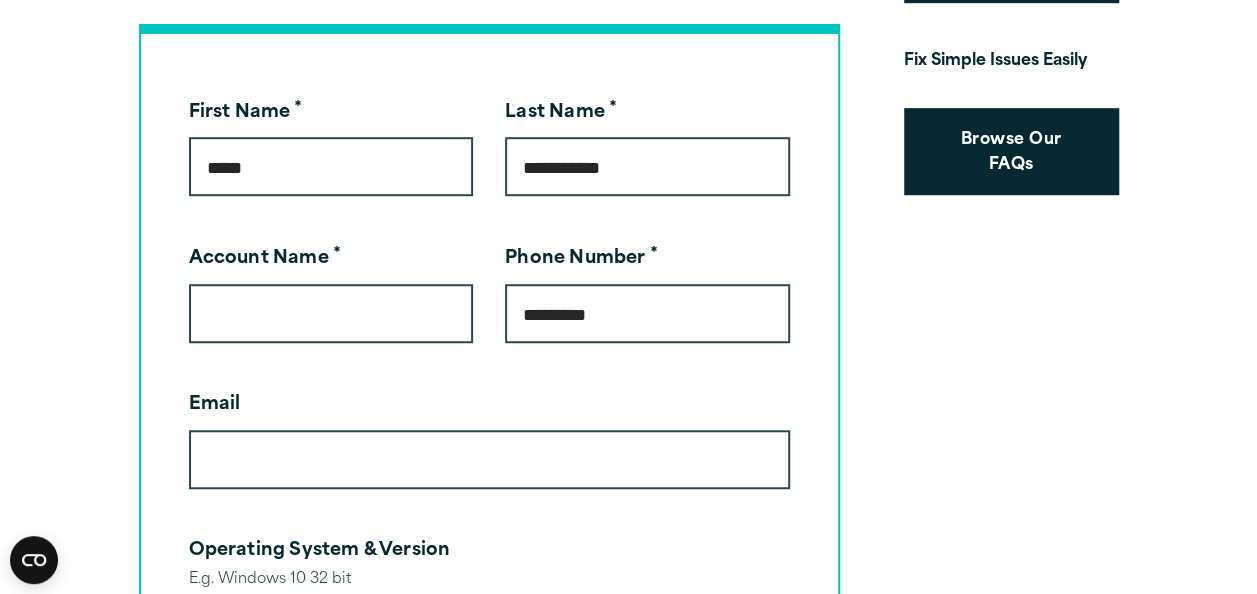 type on "**********" 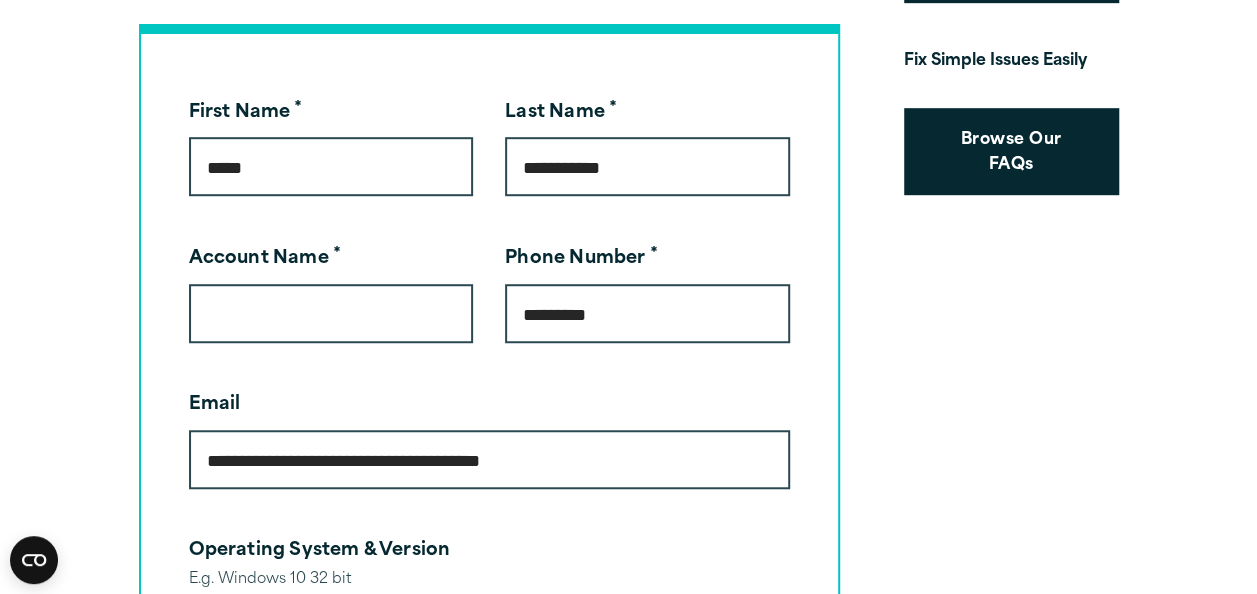 click on "*********" at bounding box center [647, 313] 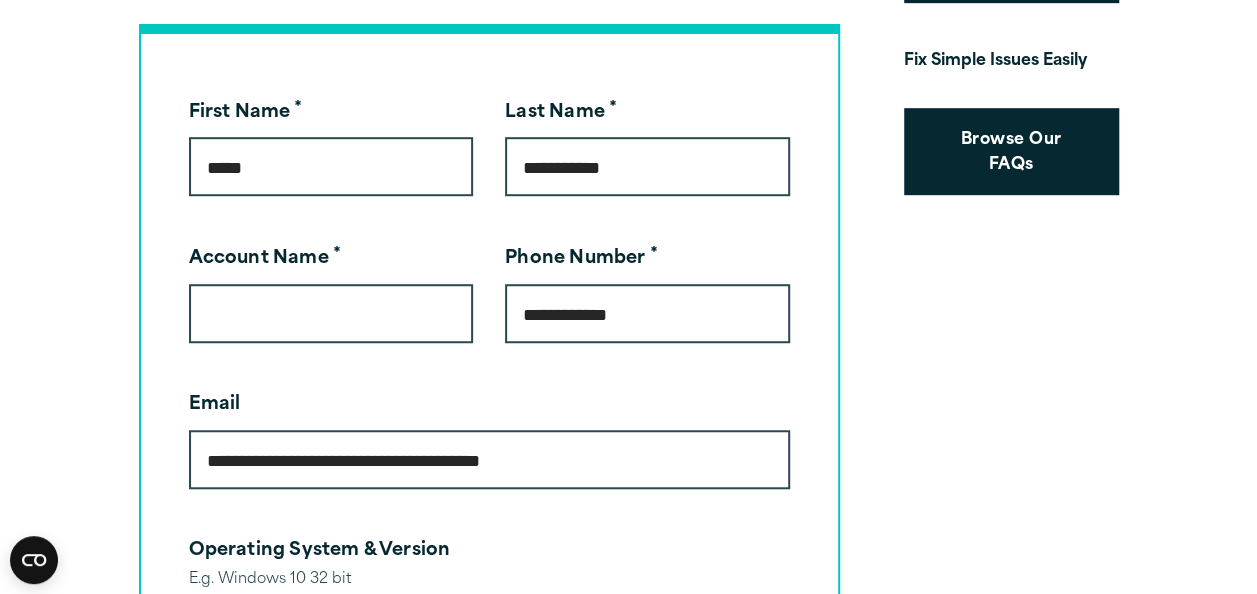 type on "**********" 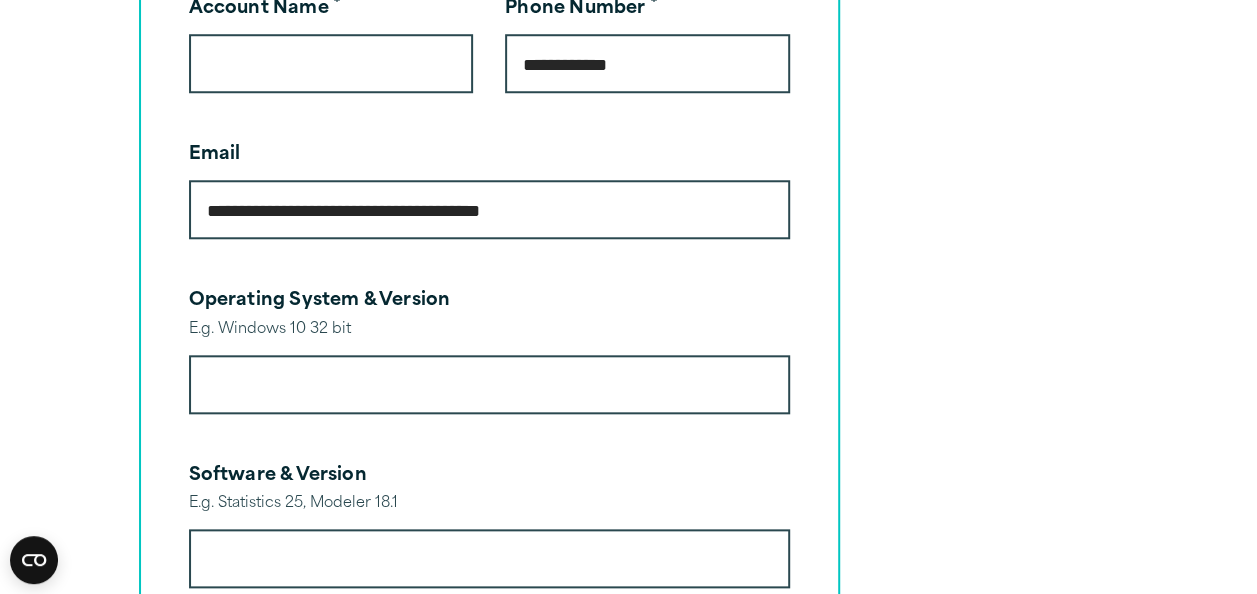 scroll, scrollTop: 828, scrollLeft: 0, axis: vertical 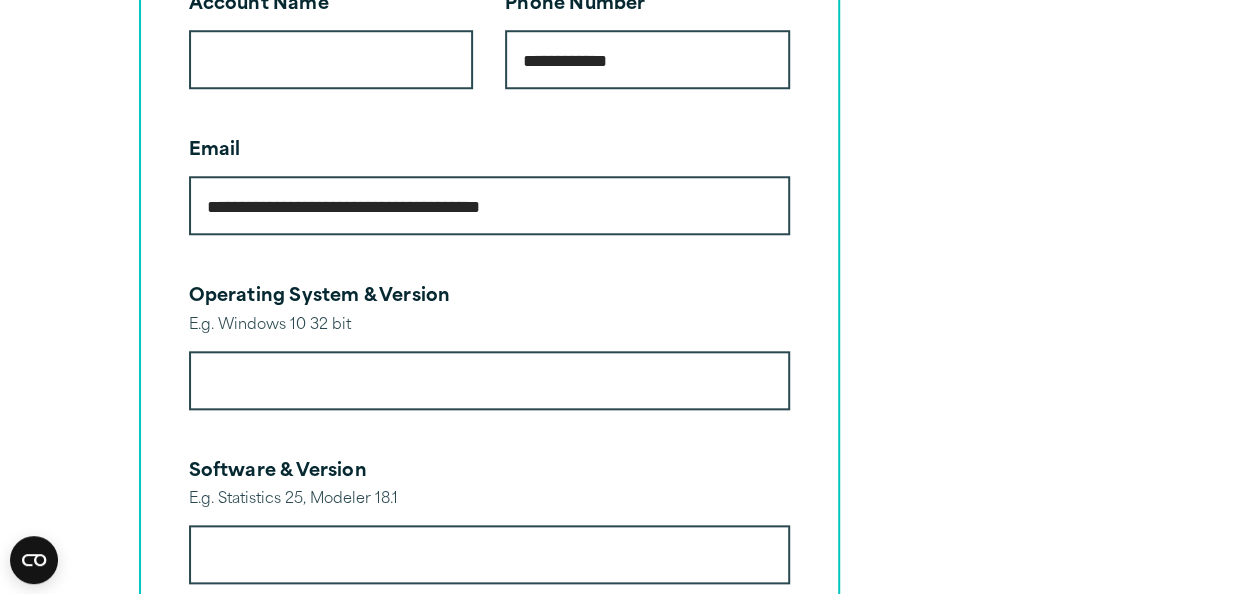 click on "Operating System & Version" at bounding box center (489, 380) 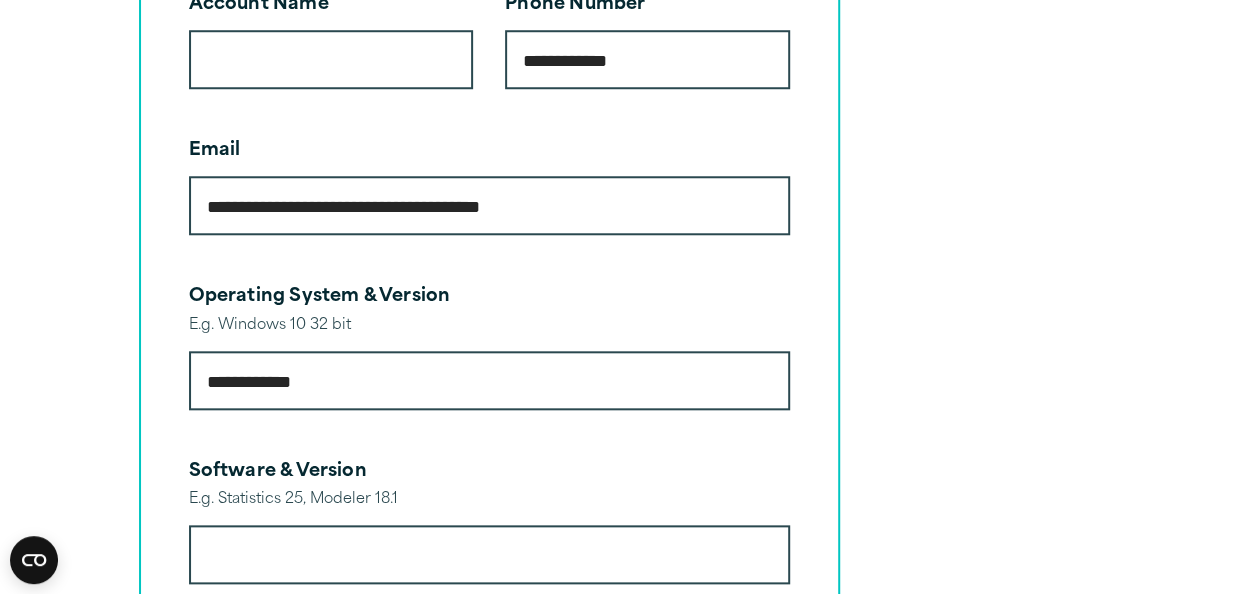 type on "**********" 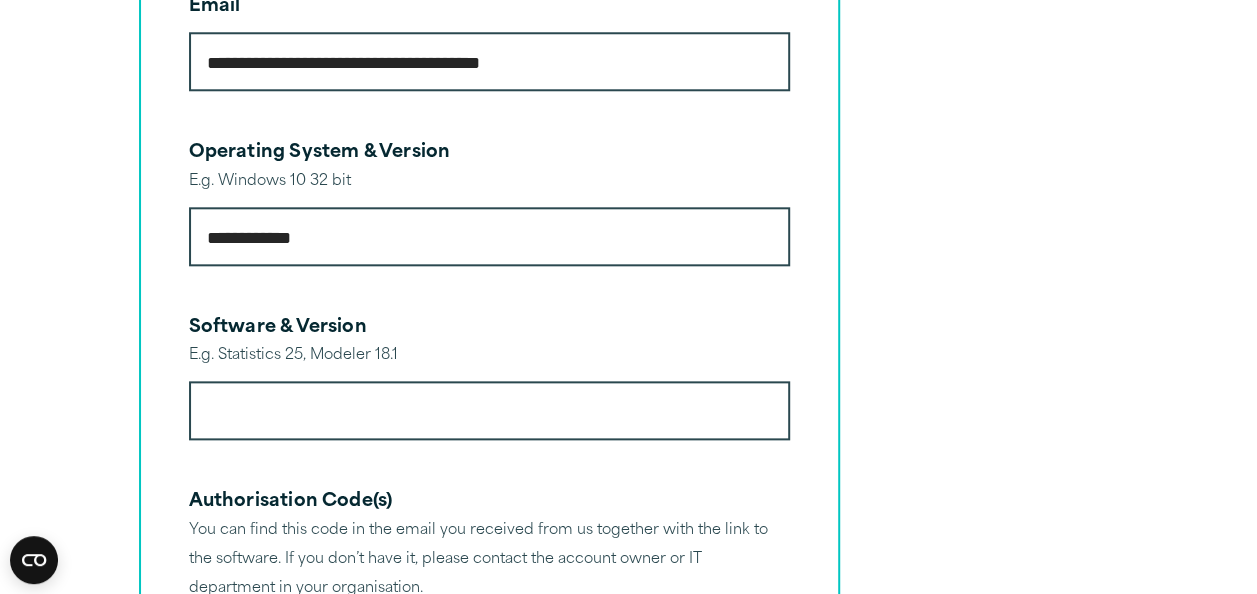 scroll, scrollTop: 976, scrollLeft: 0, axis: vertical 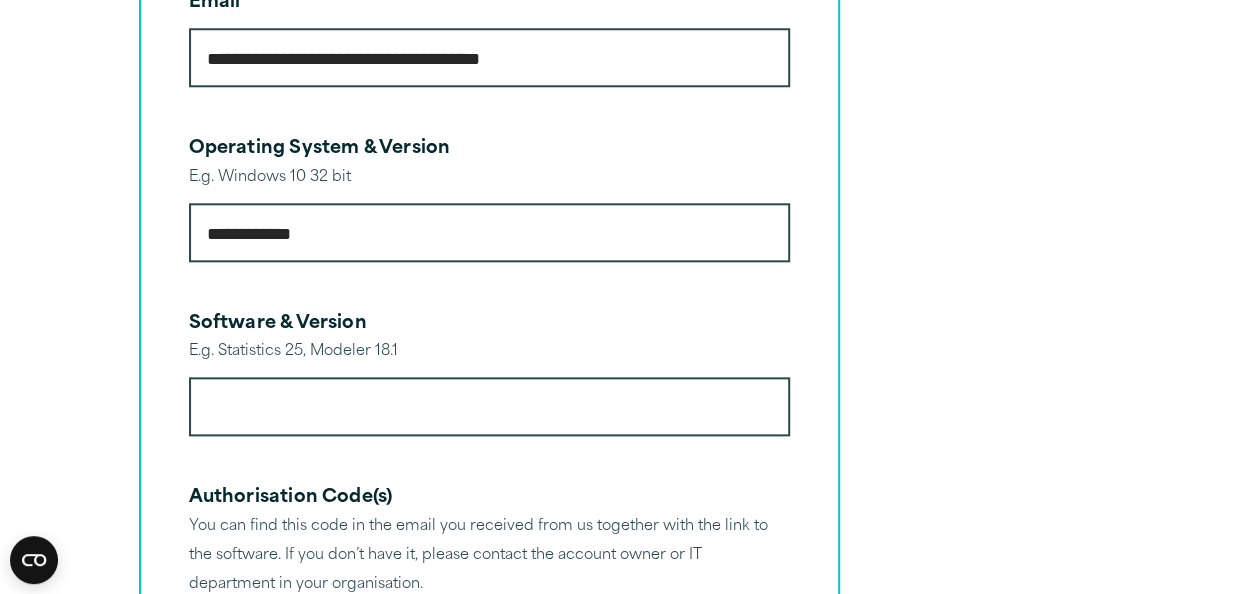 click on "Software & Version" at bounding box center (489, 406) 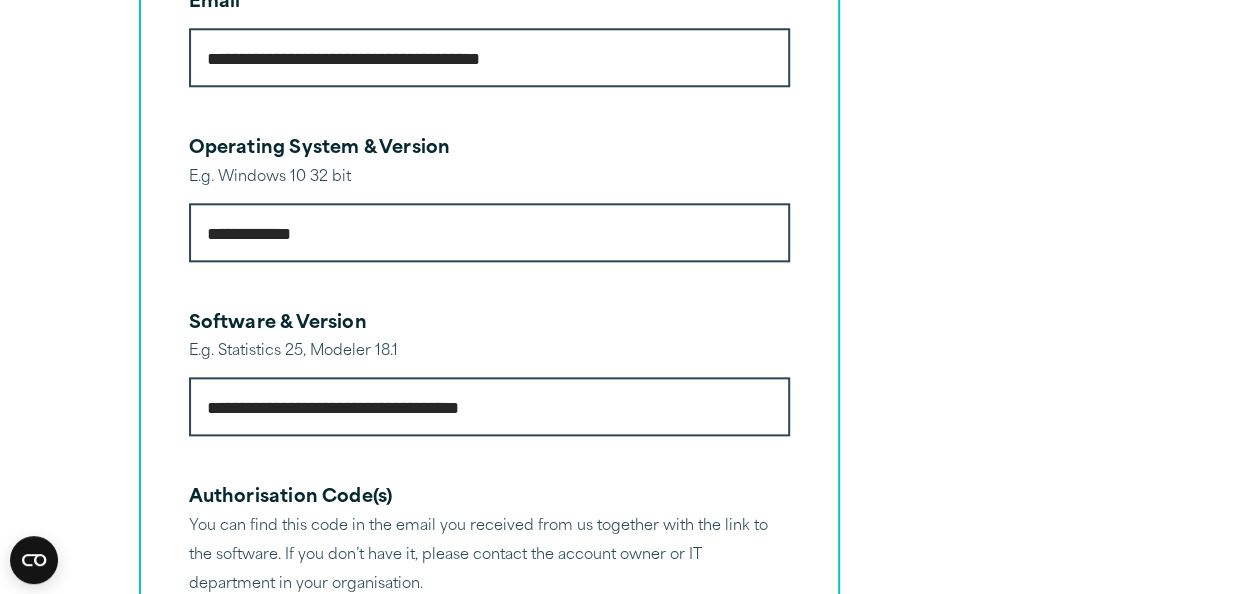click on "**********" at bounding box center [489, 406] 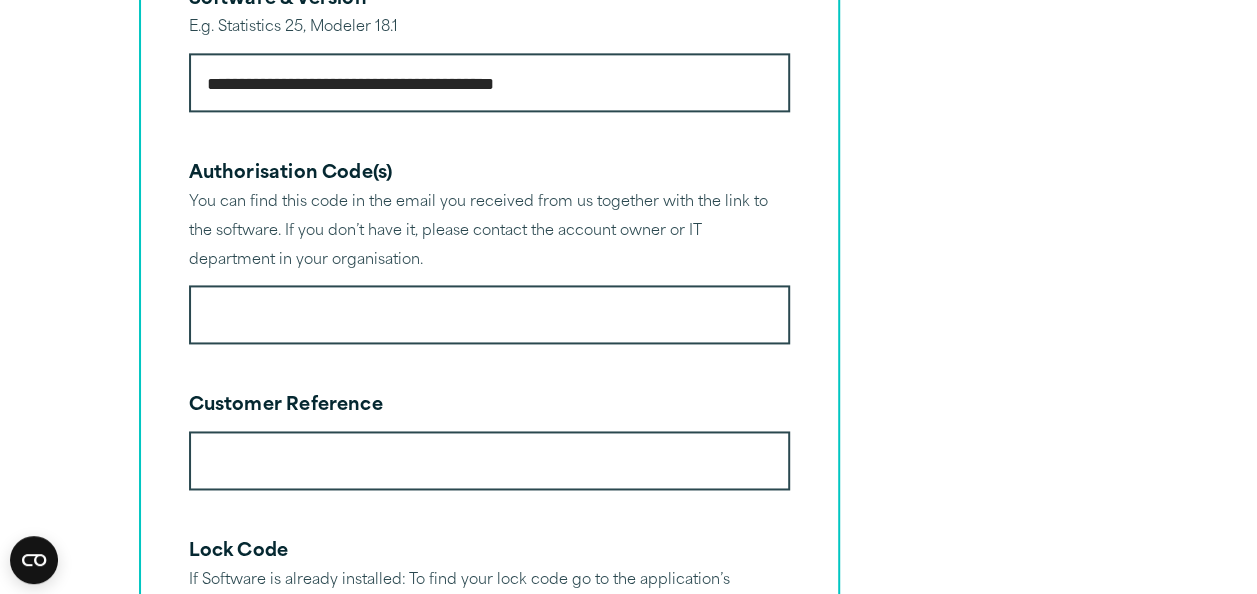 scroll, scrollTop: 1309, scrollLeft: 0, axis: vertical 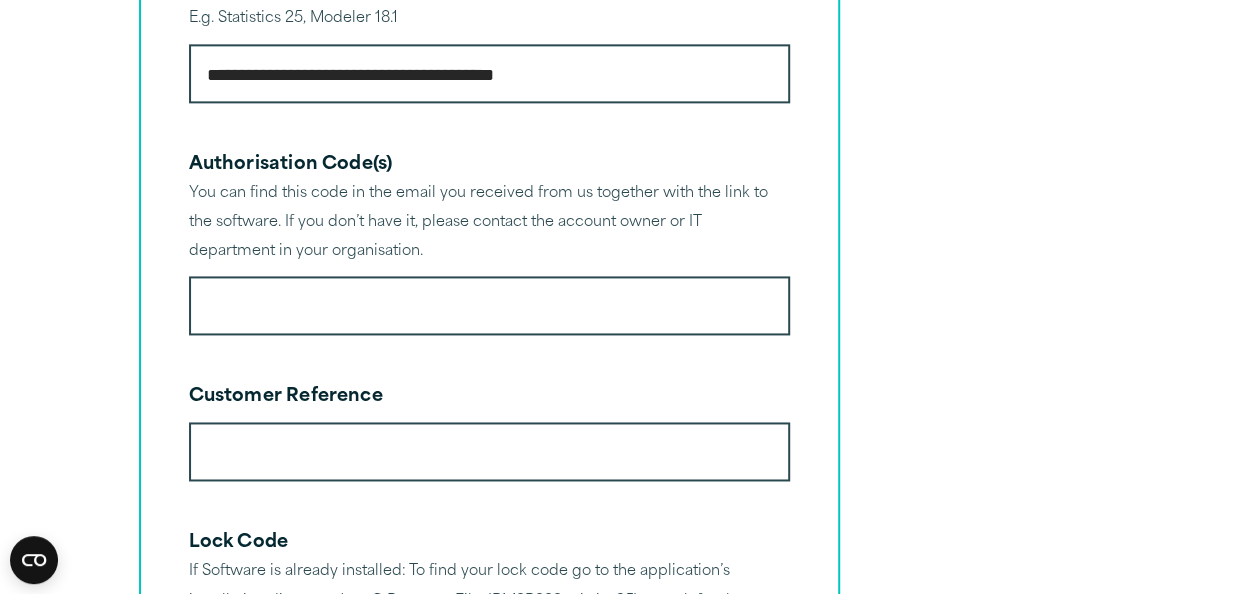 type on "**********" 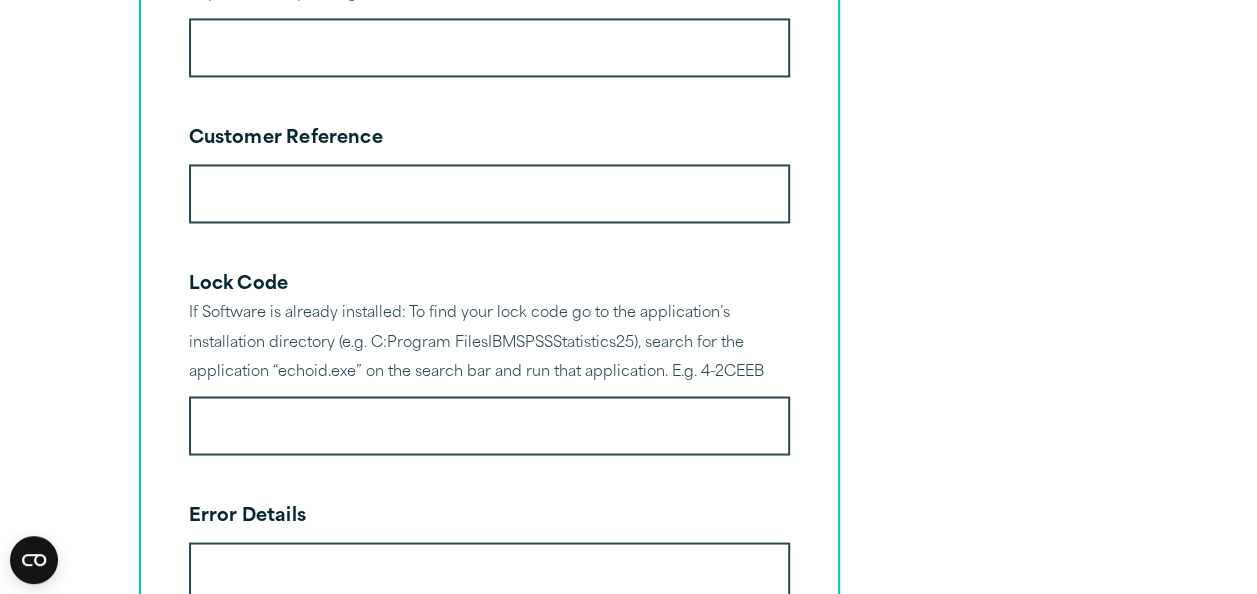 scroll, scrollTop: 1576, scrollLeft: 0, axis: vertical 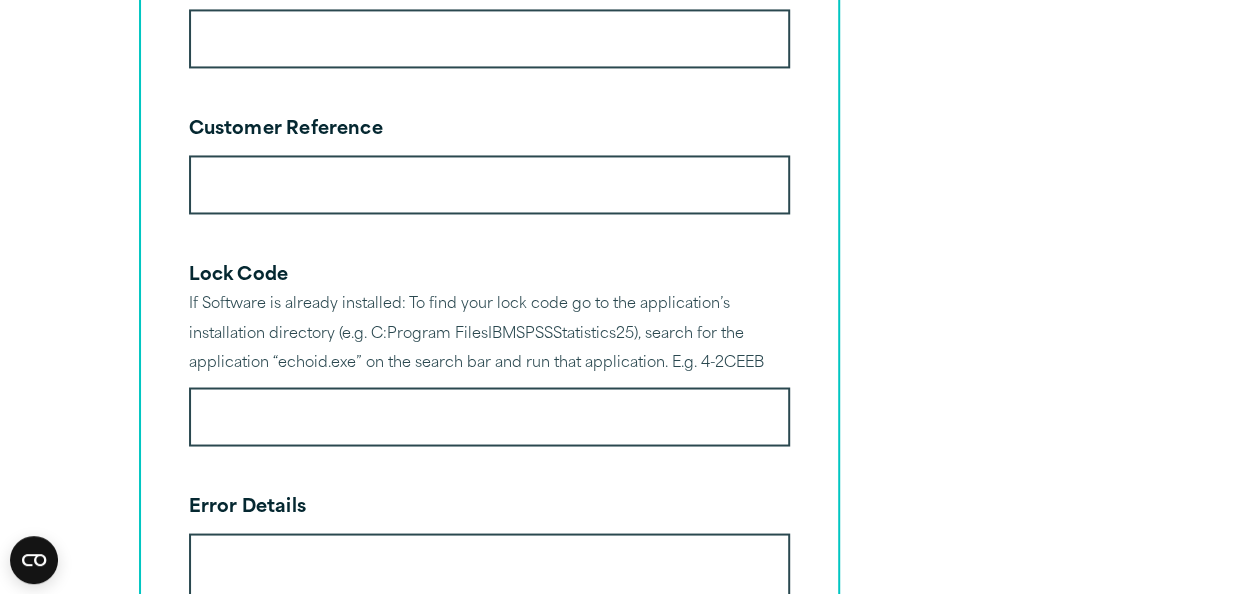 click on "Lock Code" at bounding box center (489, 416) 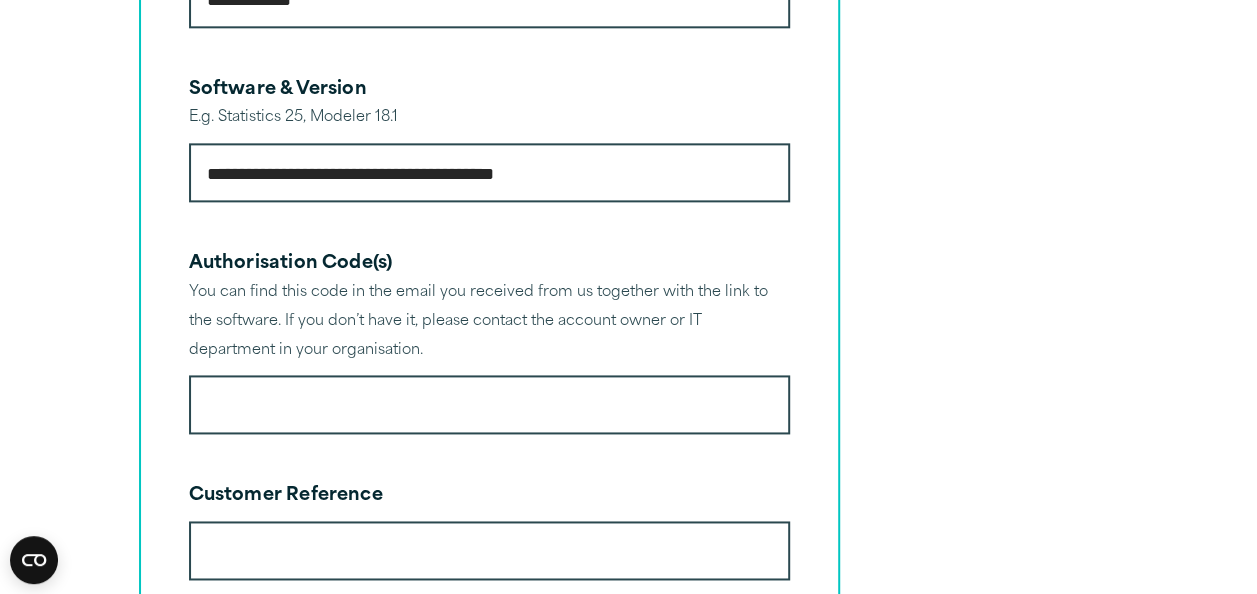 scroll, scrollTop: 1206, scrollLeft: 0, axis: vertical 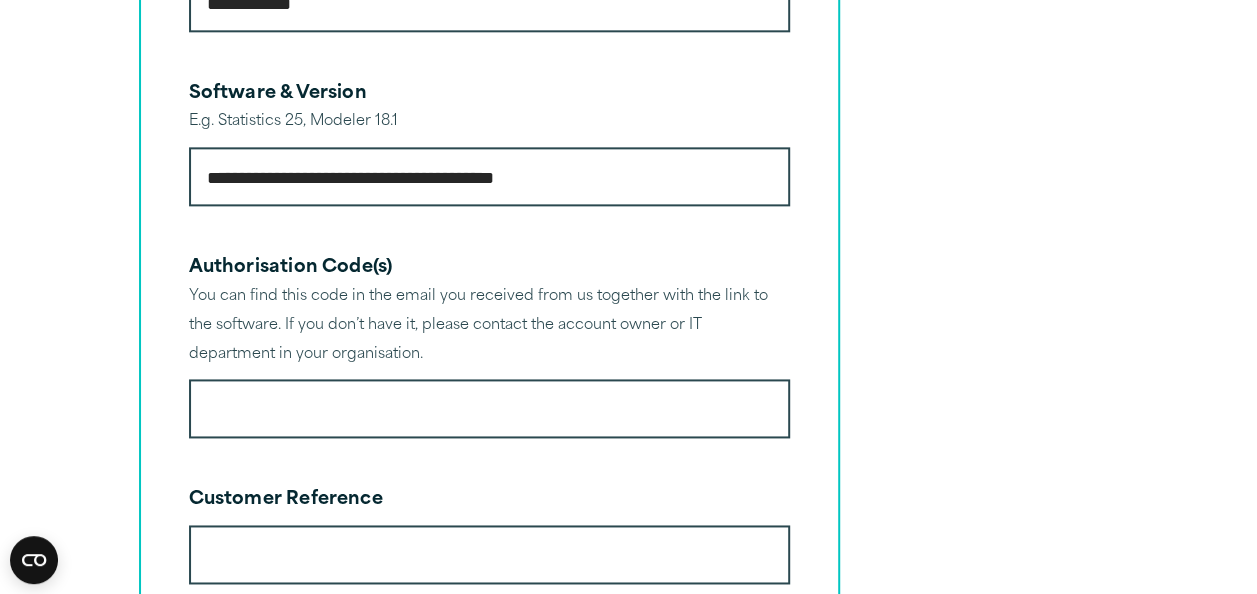 type on "*******" 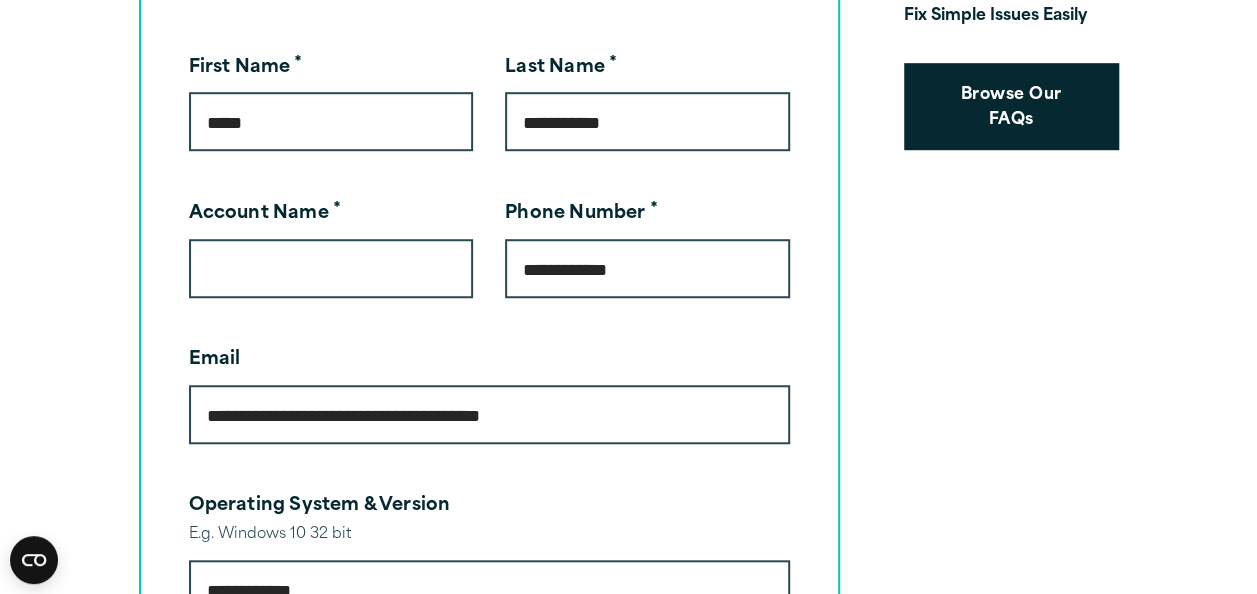scroll, scrollTop: 611, scrollLeft: 0, axis: vertical 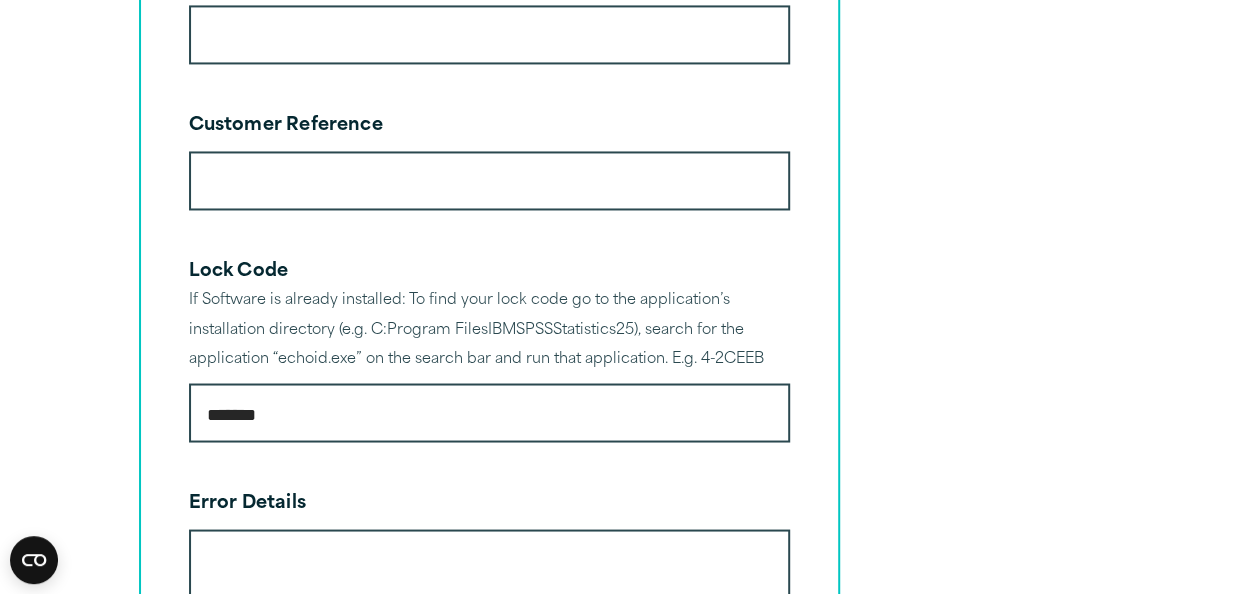 drag, startPoint x: 307, startPoint y: 410, endPoint x: 161, endPoint y: 391, distance: 147.23111 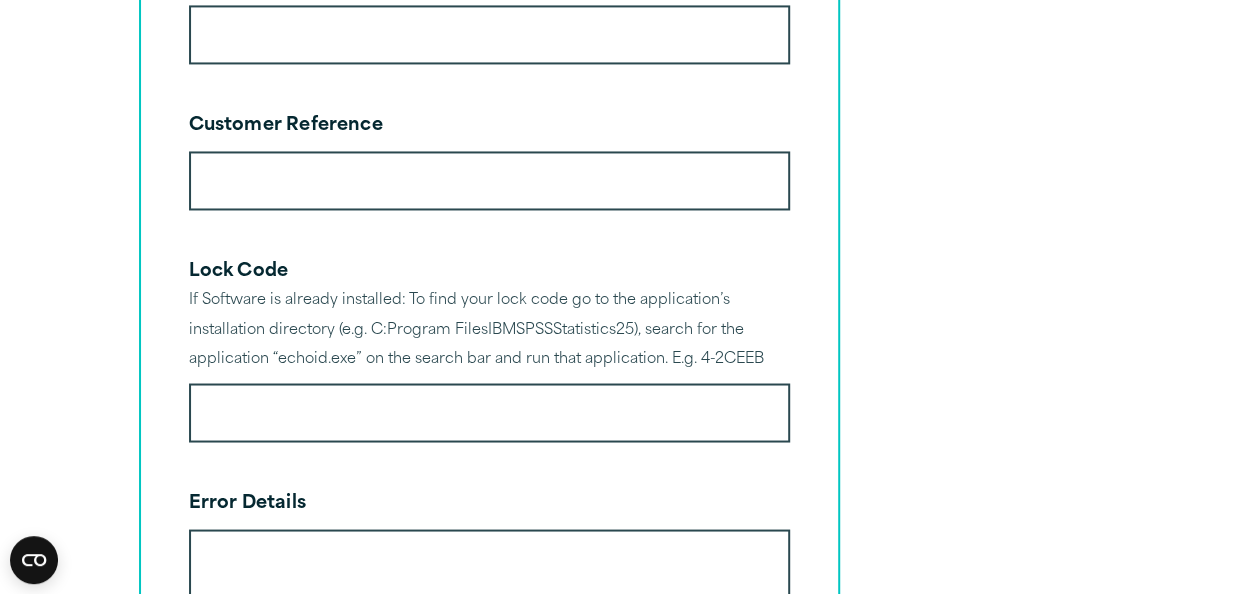 paste 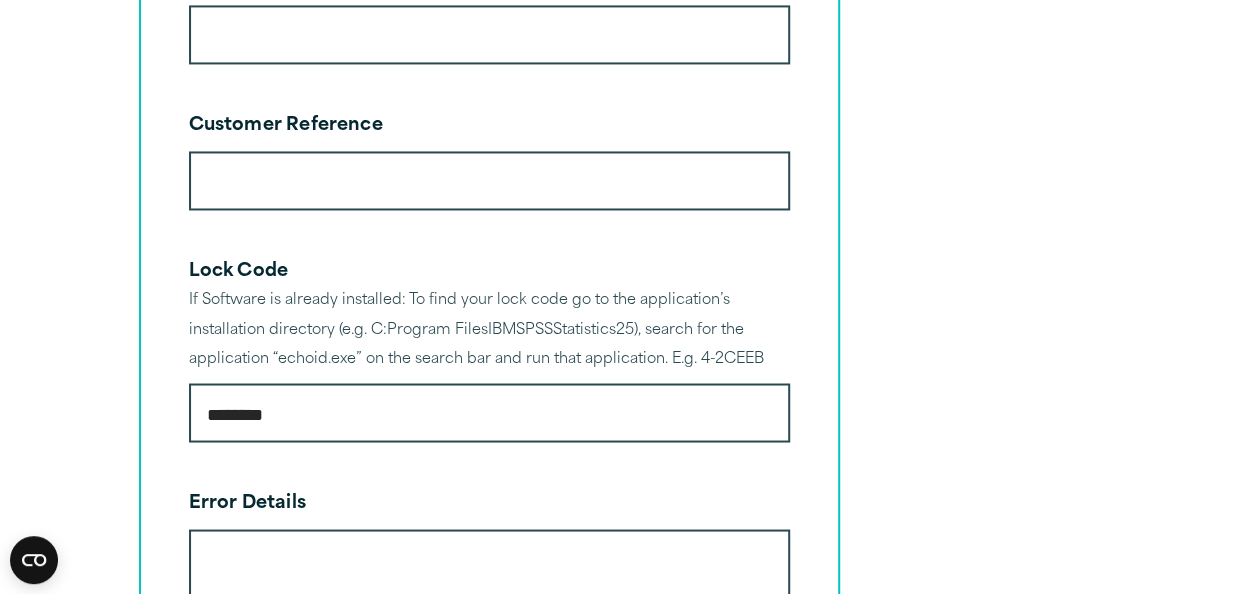 type on "*******" 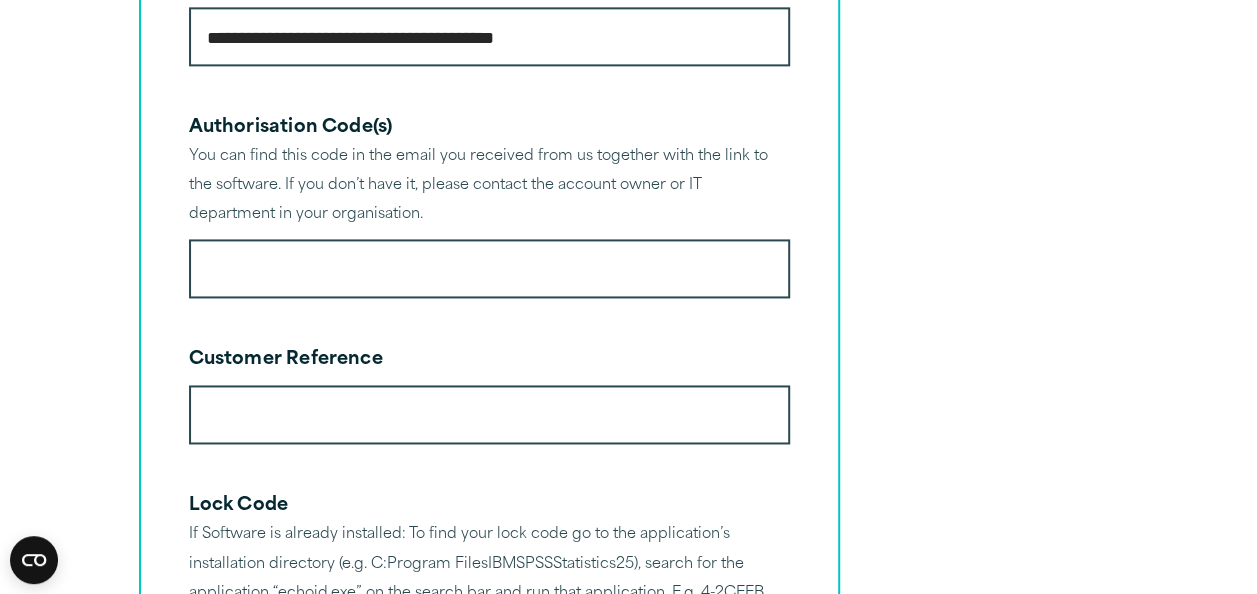 scroll, scrollTop: 1321, scrollLeft: 0, axis: vertical 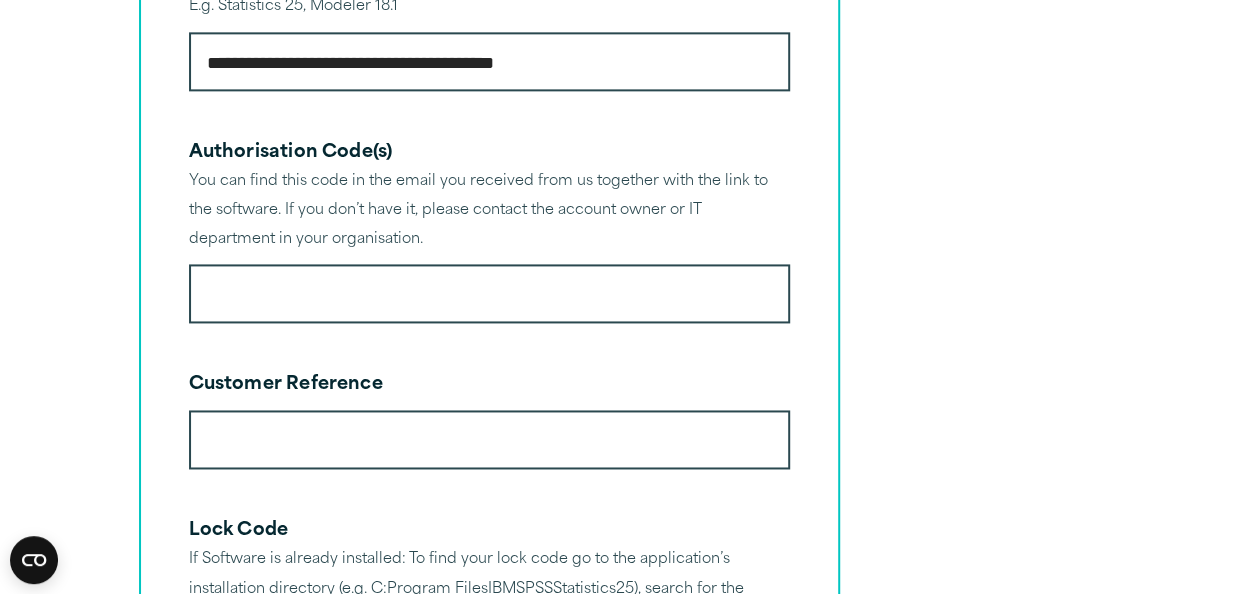 click on "Authorisation Code(s)" at bounding box center (489, 293) 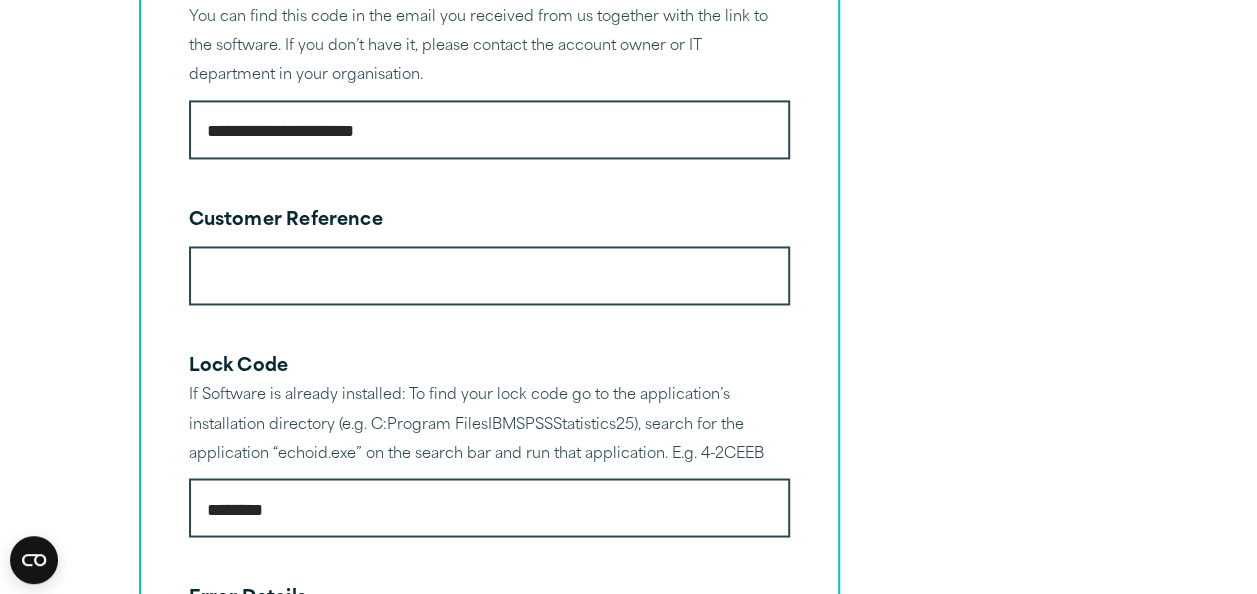 scroll, scrollTop: 1534, scrollLeft: 0, axis: vertical 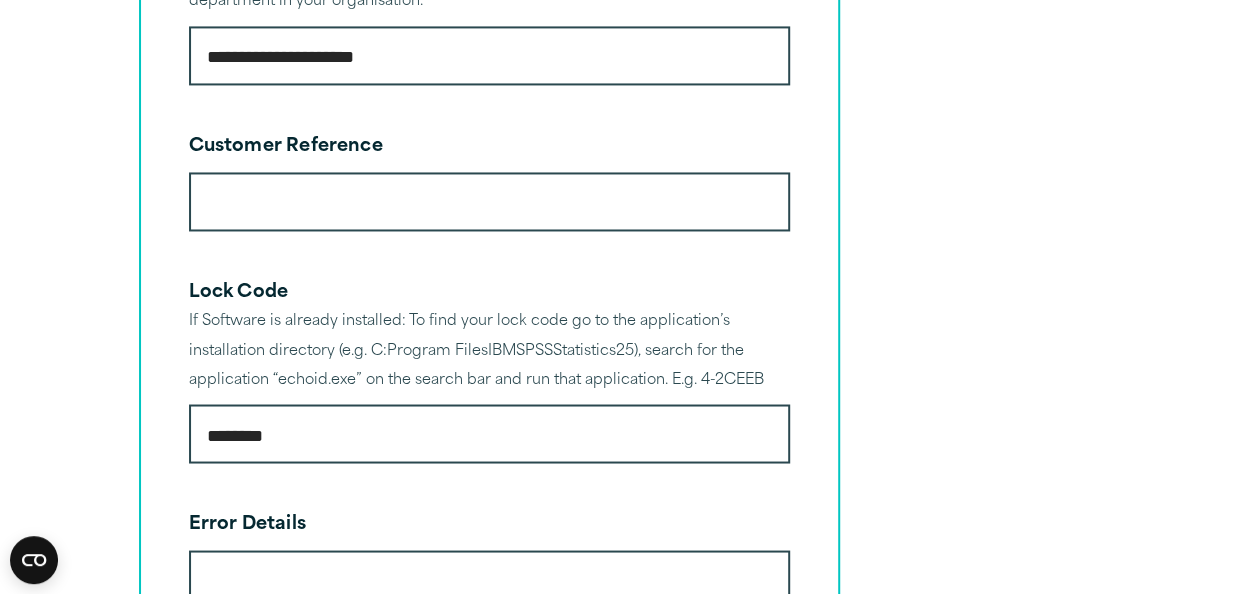 type on "**********" 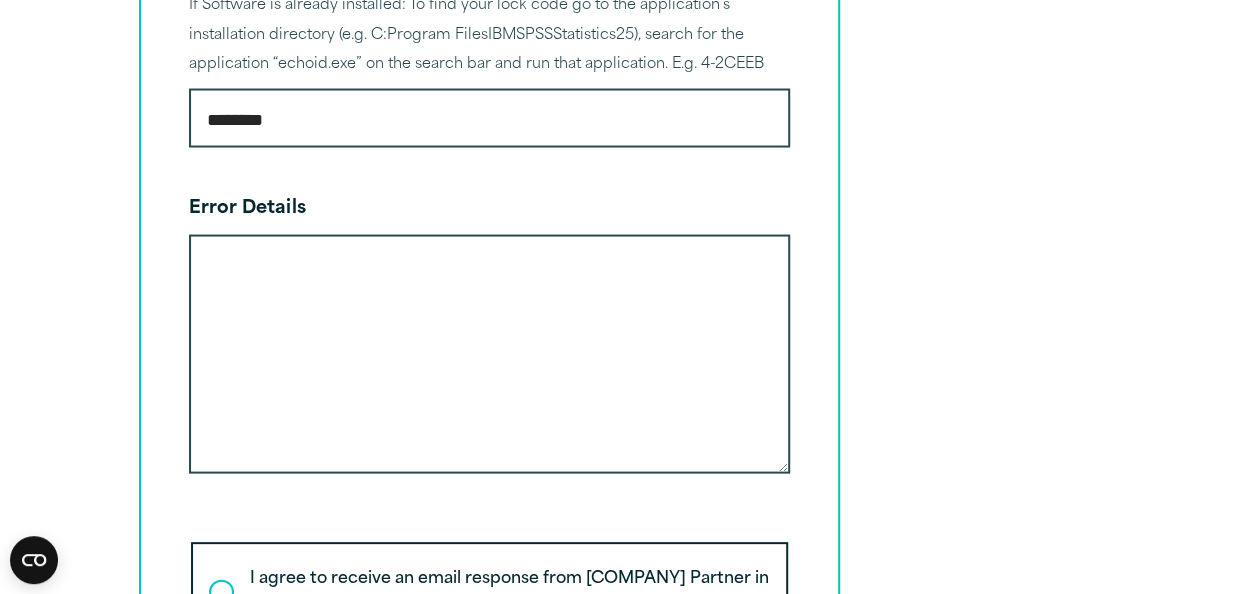 scroll, scrollTop: 1920, scrollLeft: 0, axis: vertical 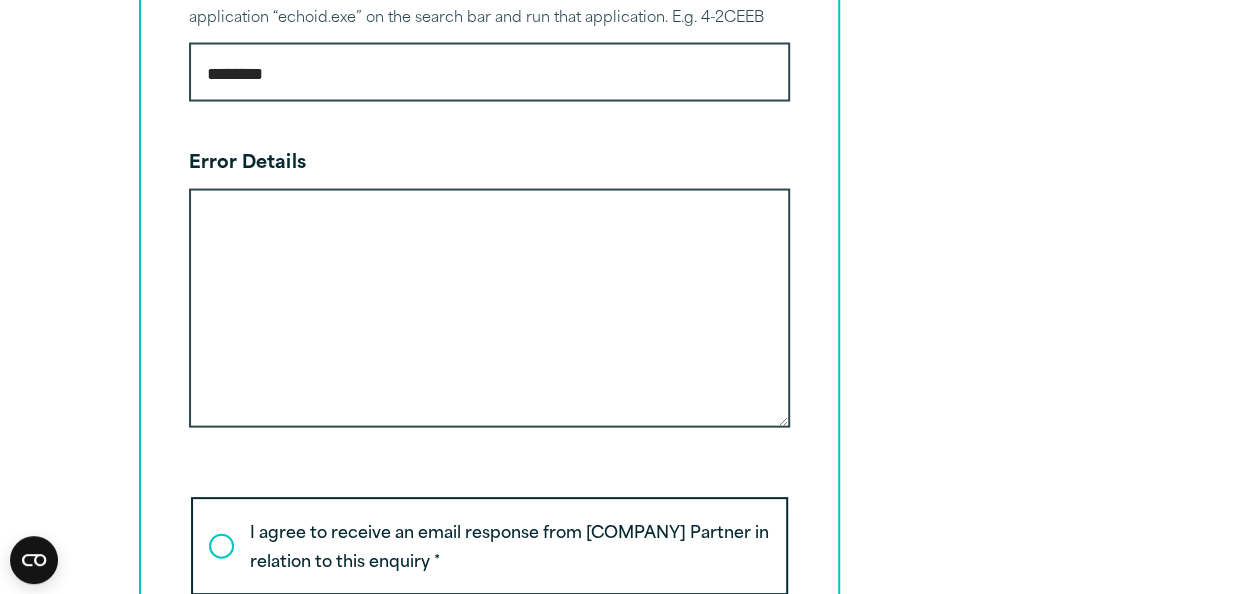 type on "**********" 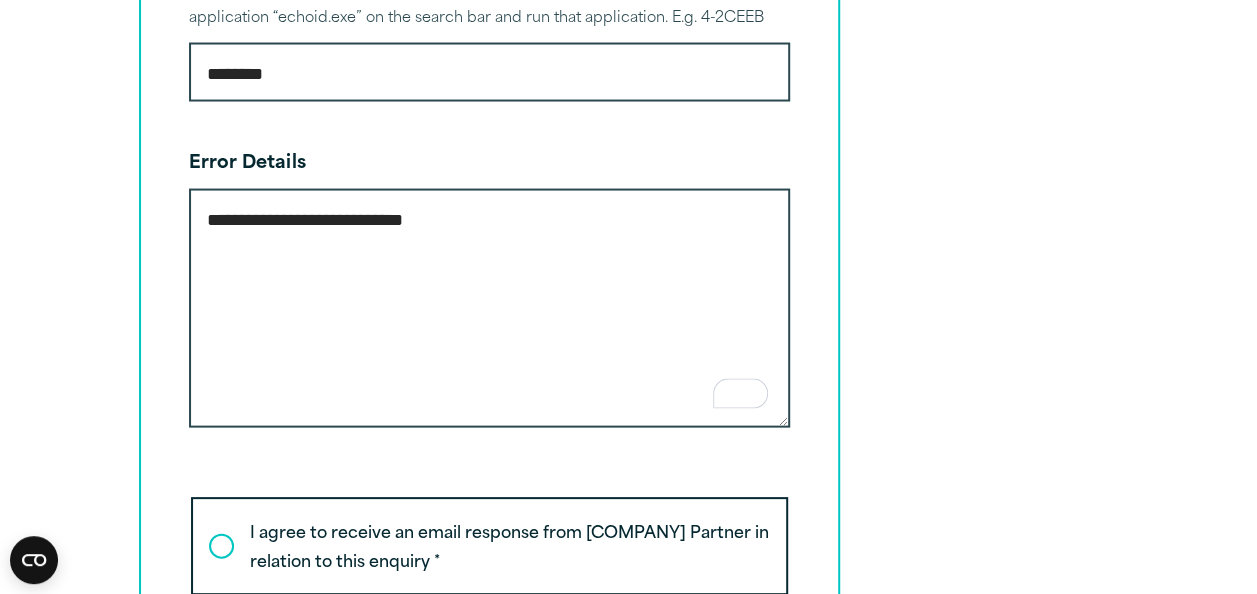click on "**********" at bounding box center (489, 308) 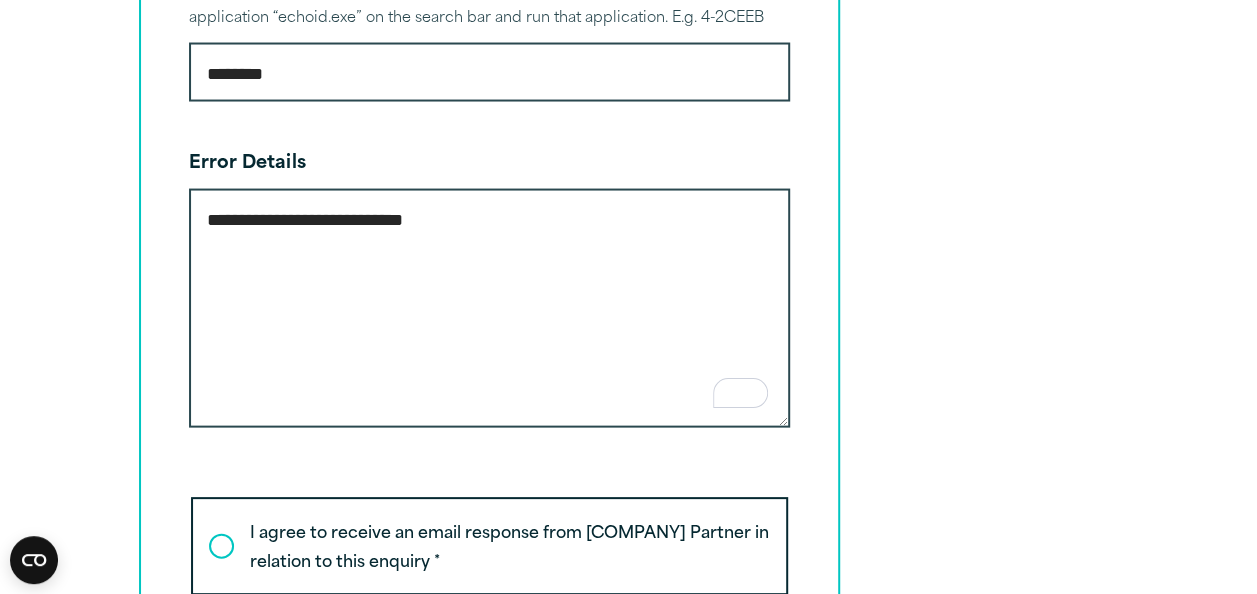 type on "**********" 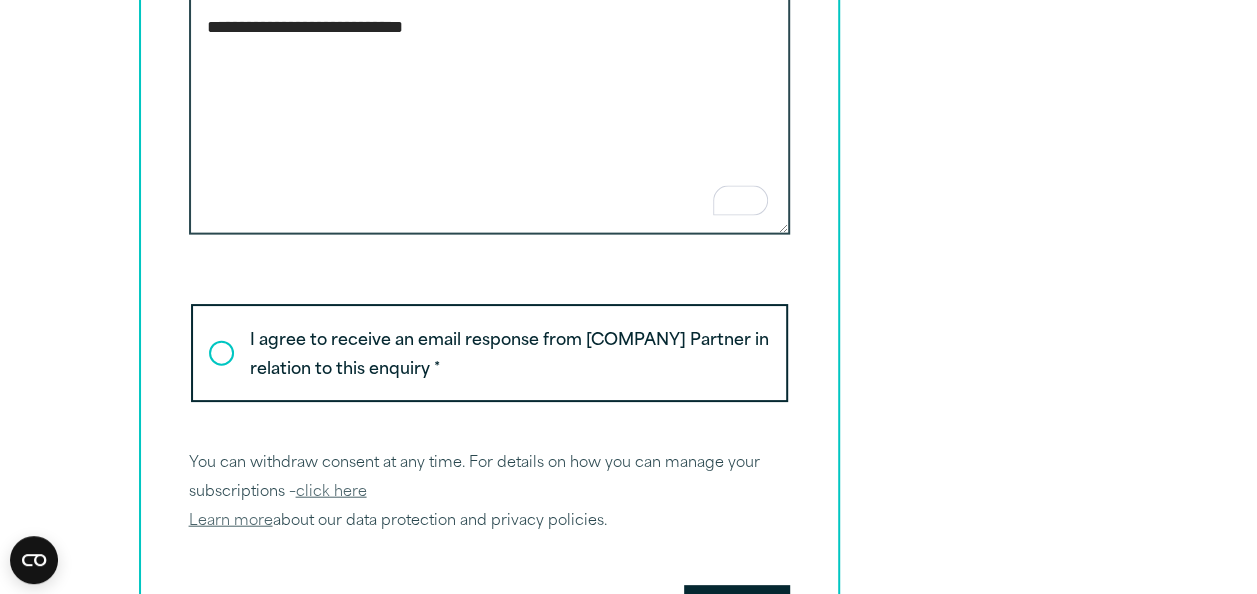 scroll, scrollTop: 2178, scrollLeft: 0, axis: vertical 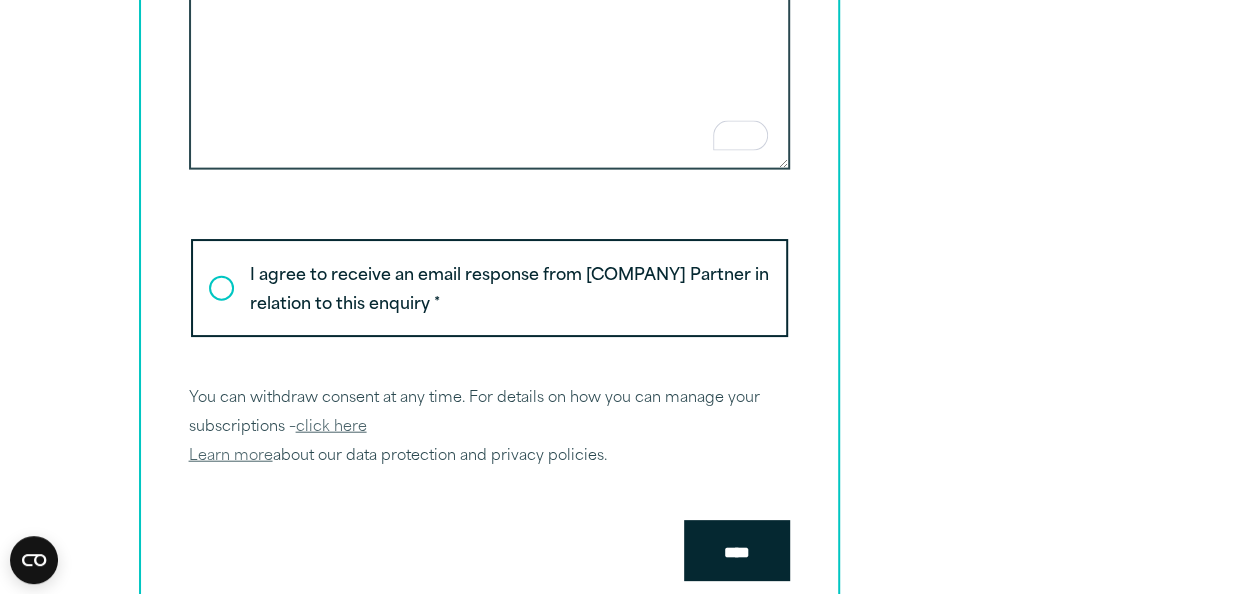 click on "I agree to receive an email response from [COMPANY] Partner in relation to this enquiry * *" at bounding box center (489, 288) 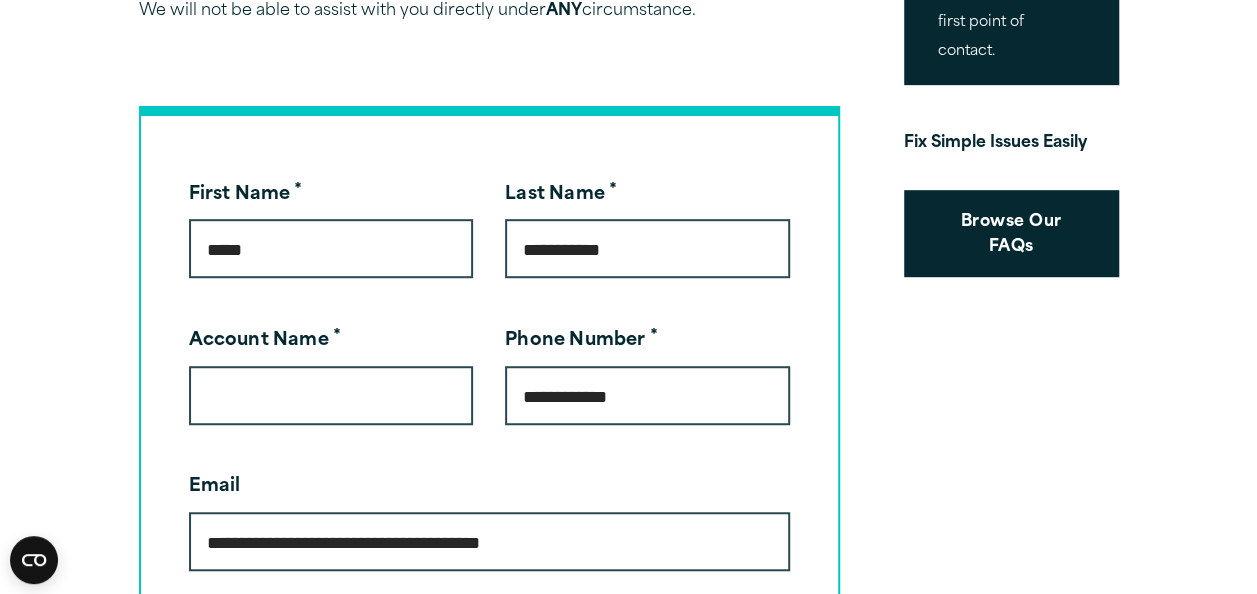 scroll, scrollTop: 480, scrollLeft: 0, axis: vertical 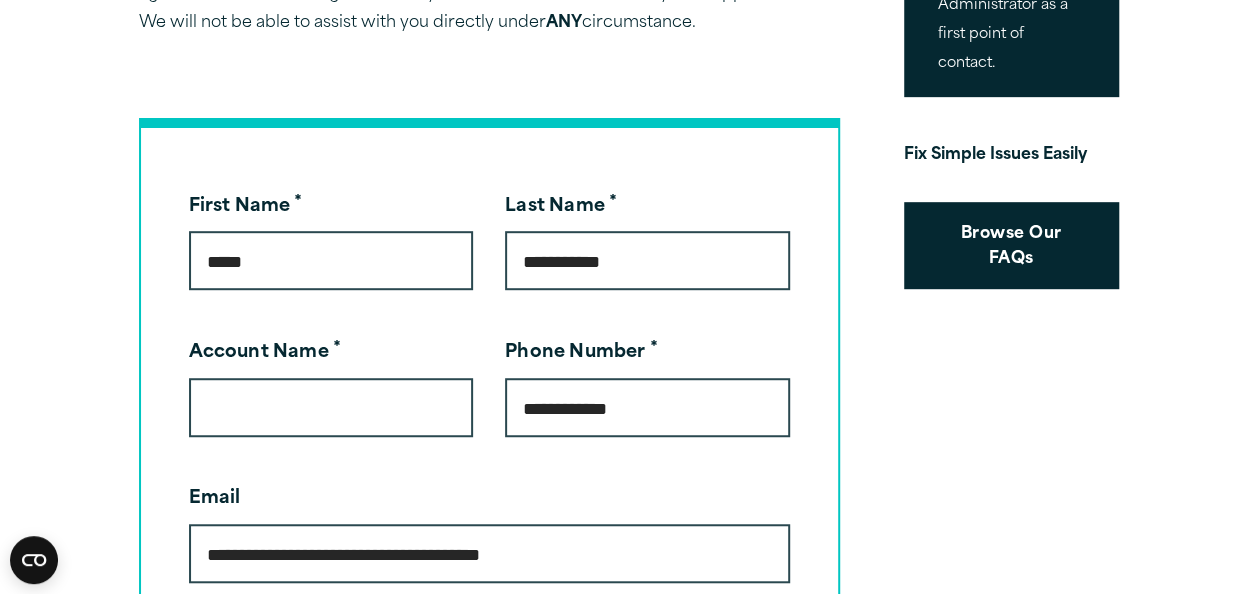 click on "Account Name *" at bounding box center (331, 407) 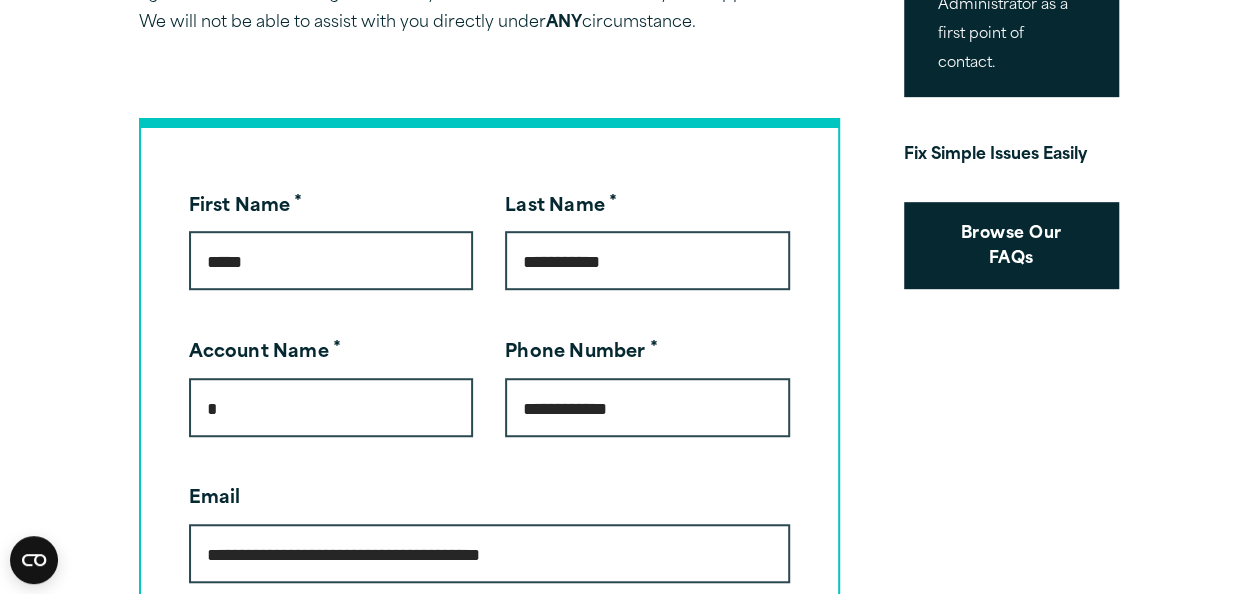 click on "*" at bounding box center (331, 407) 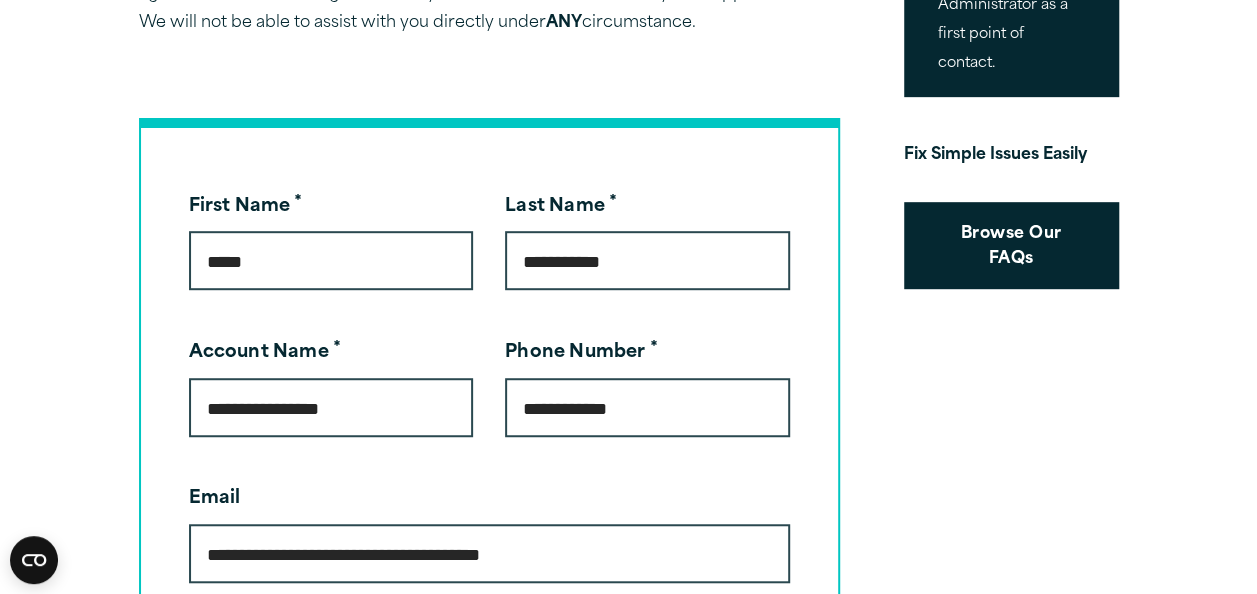 type on "**********" 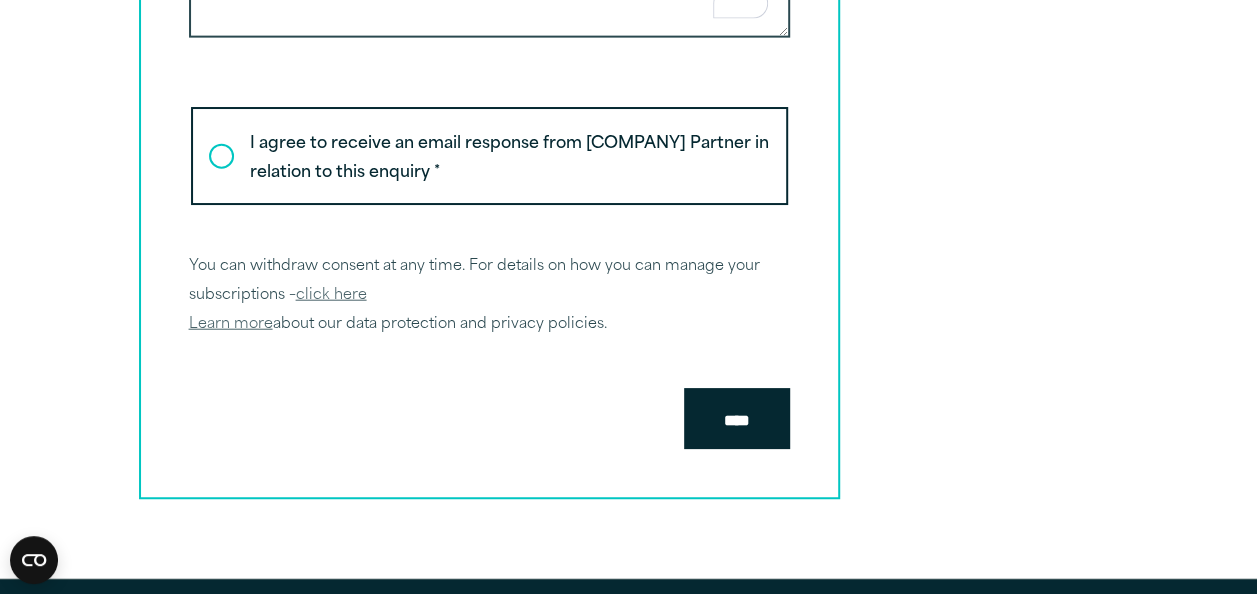 scroll, scrollTop: 2314, scrollLeft: 0, axis: vertical 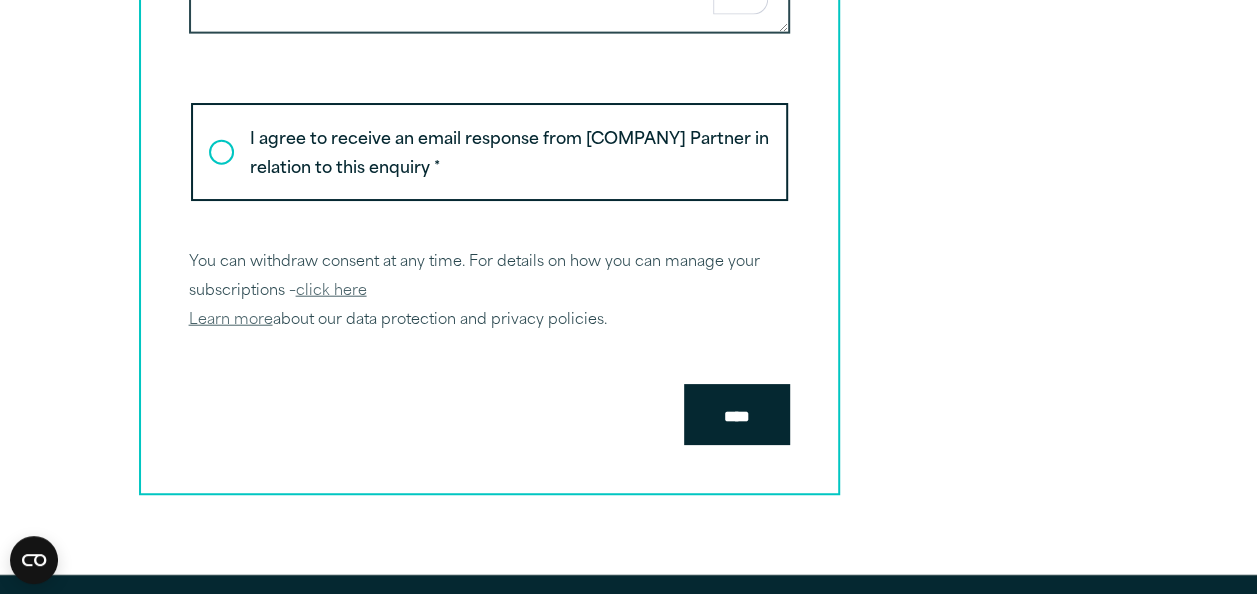 click on "****" at bounding box center [737, 415] 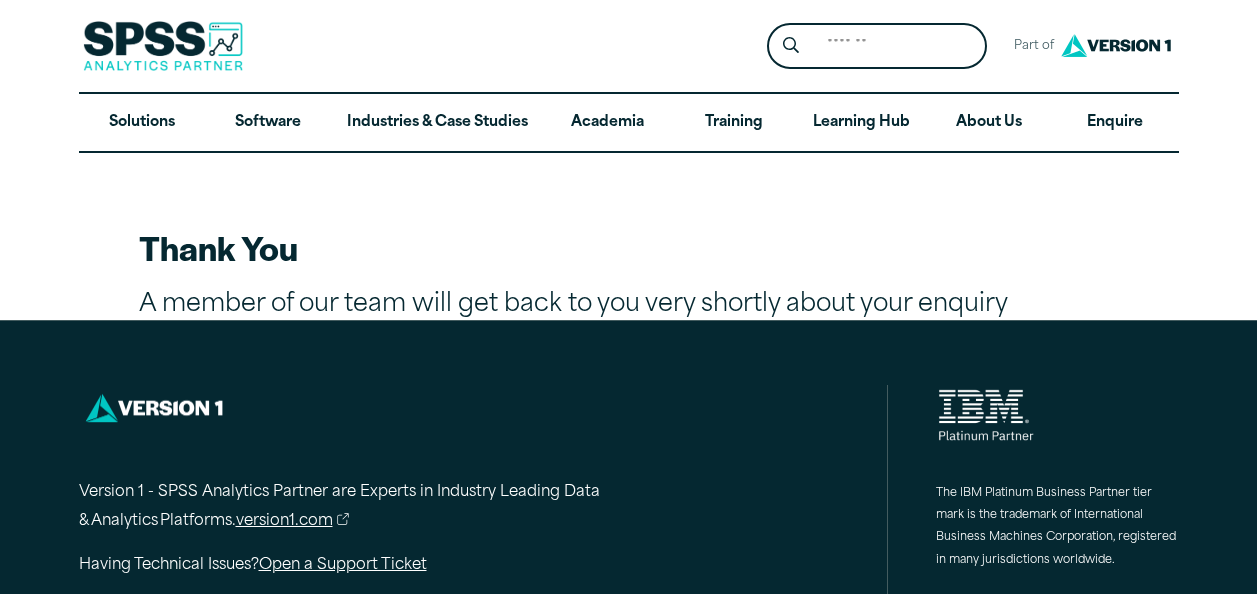 scroll, scrollTop: 0, scrollLeft: 0, axis: both 